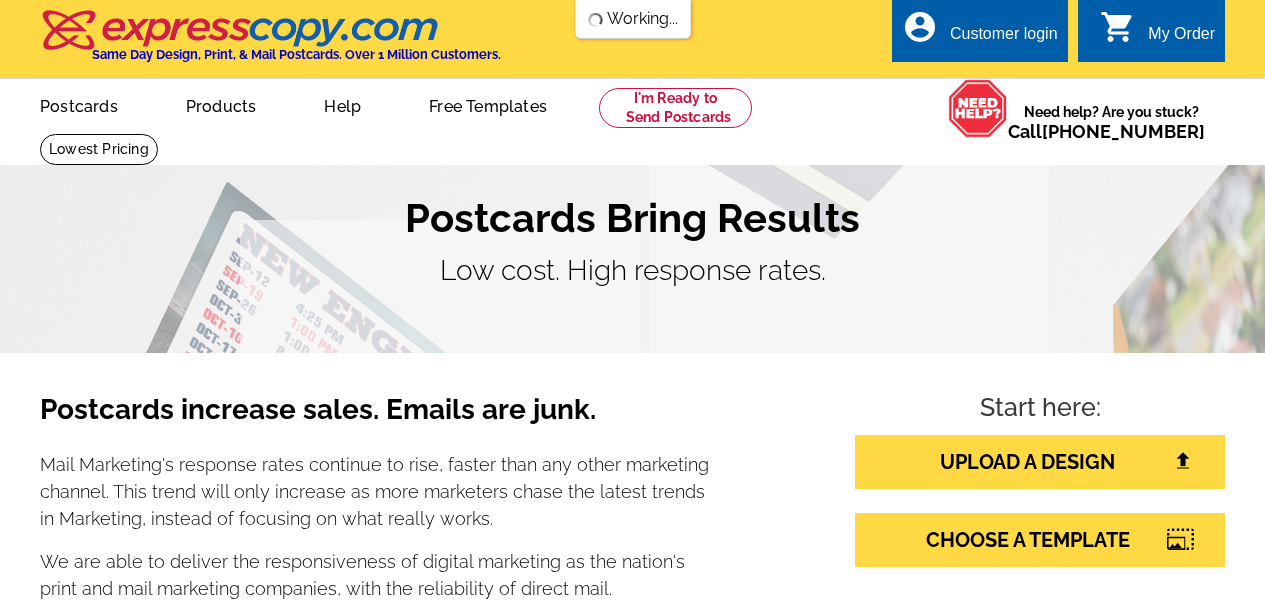 scroll, scrollTop: 0, scrollLeft: 0, axis: both 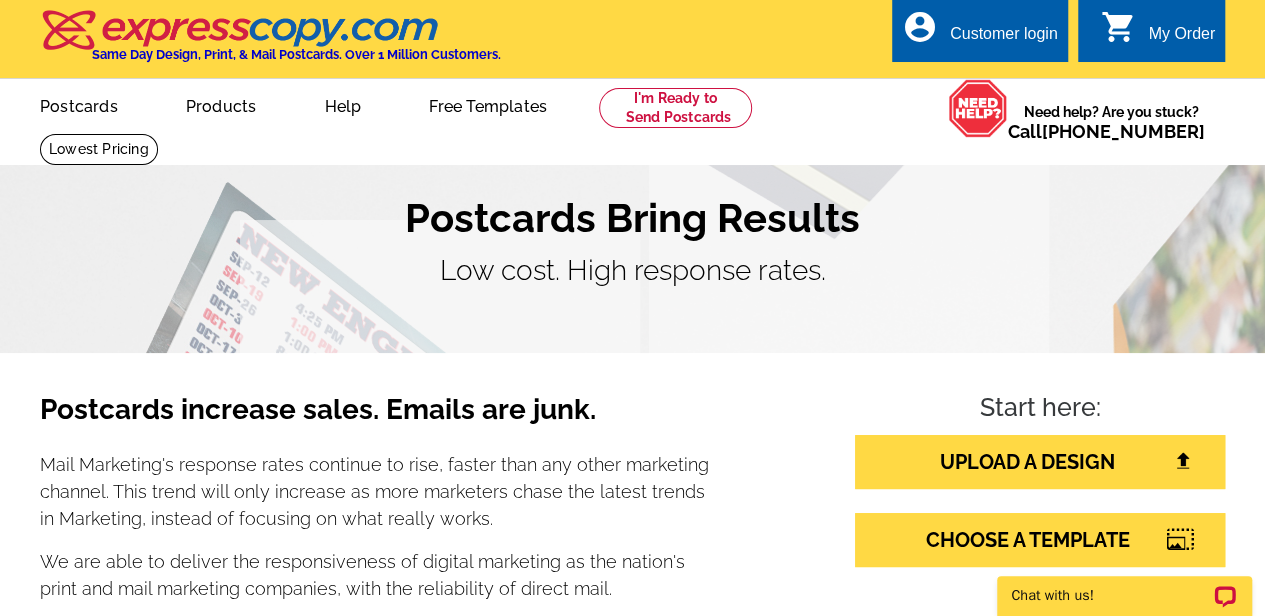 click on "Customer login" at bounding box center [1004, 39] 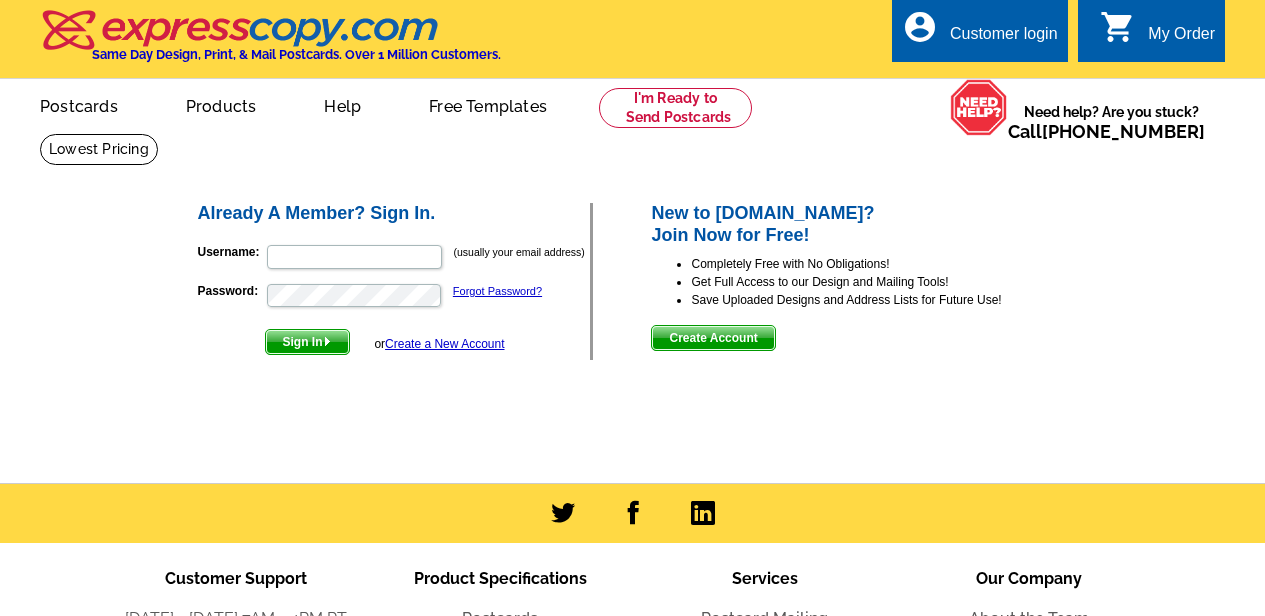 scroll, scrollTop: 0, scrollLeft: 0, axis: both 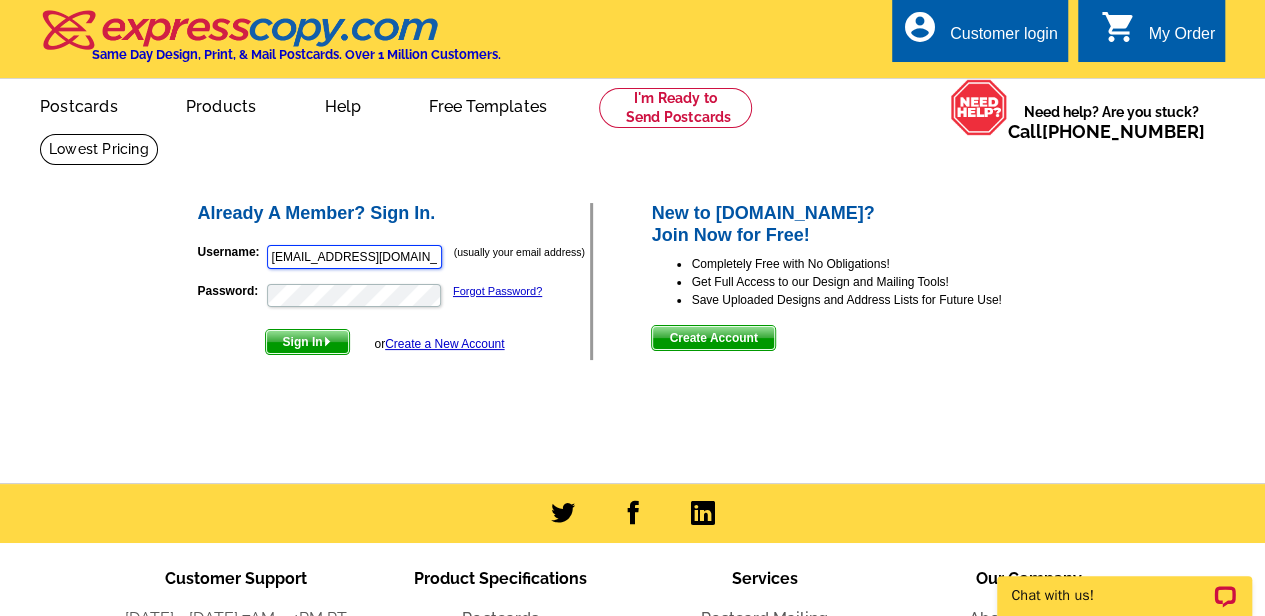 click on "kwitheyhomes@gmail.com" at bounding box center (354, 257) 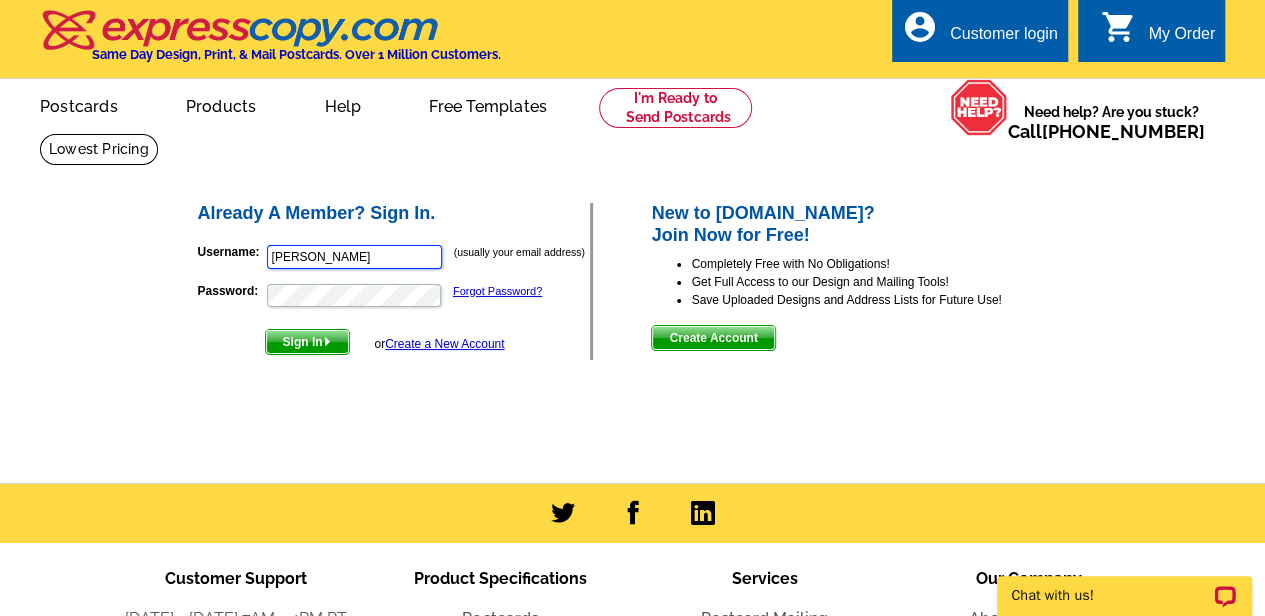 type on "katrinasellsfla@gmail.com" 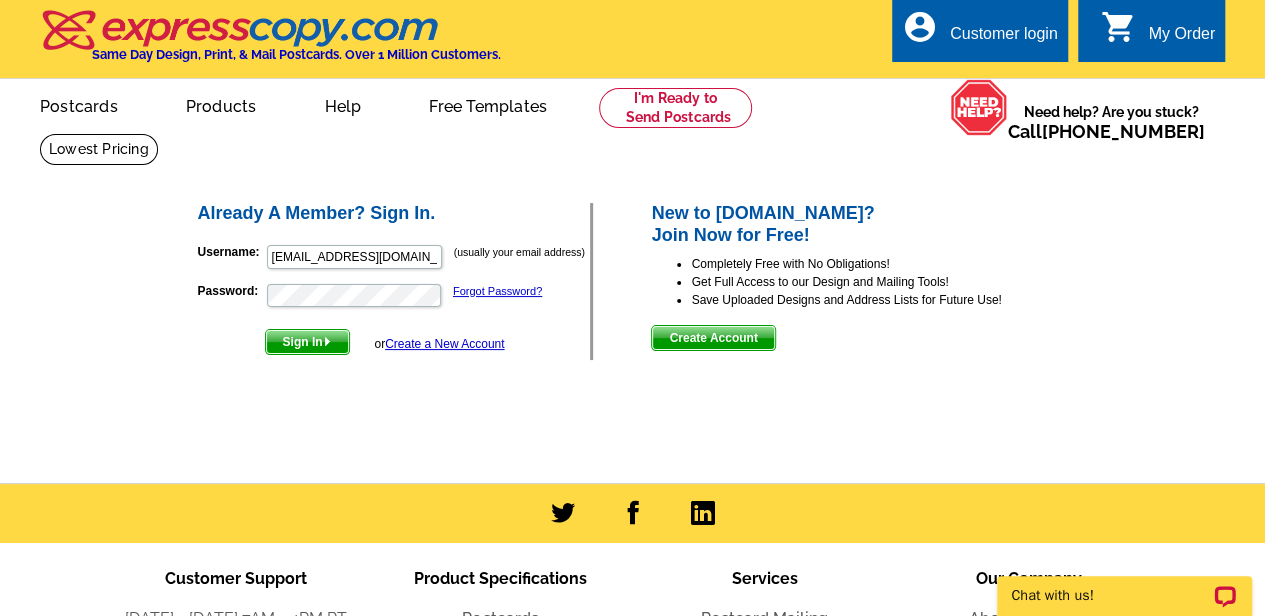 click on "Sign In" at bounding box center [307, 342] 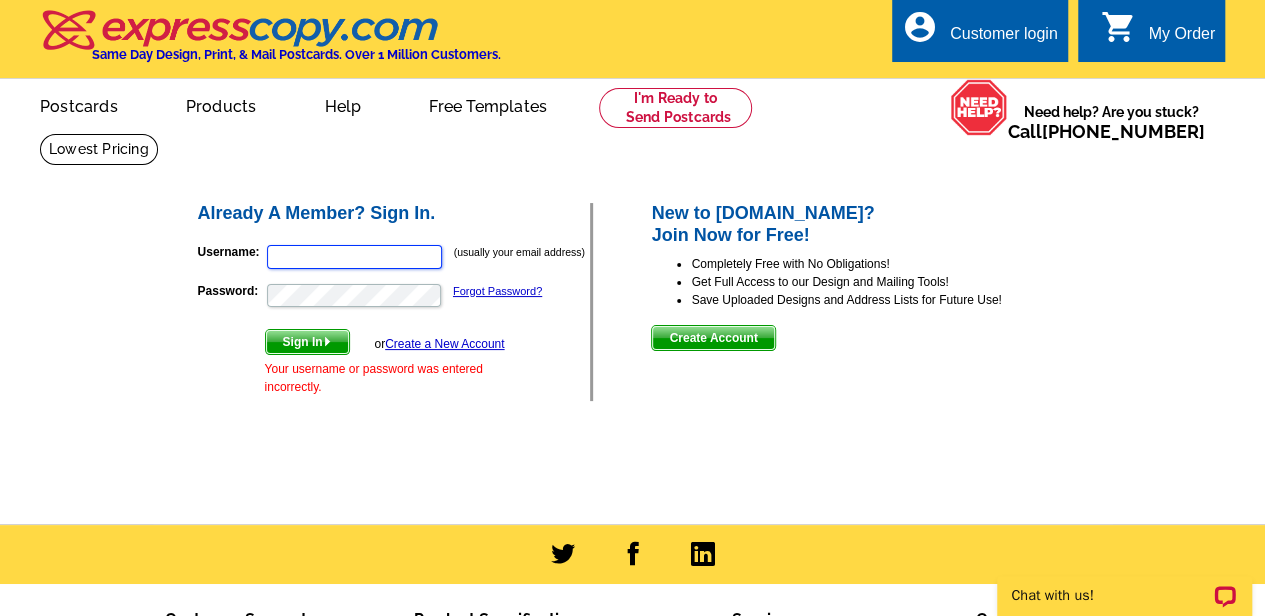 type on "kwitheyhomes@gmail.com" 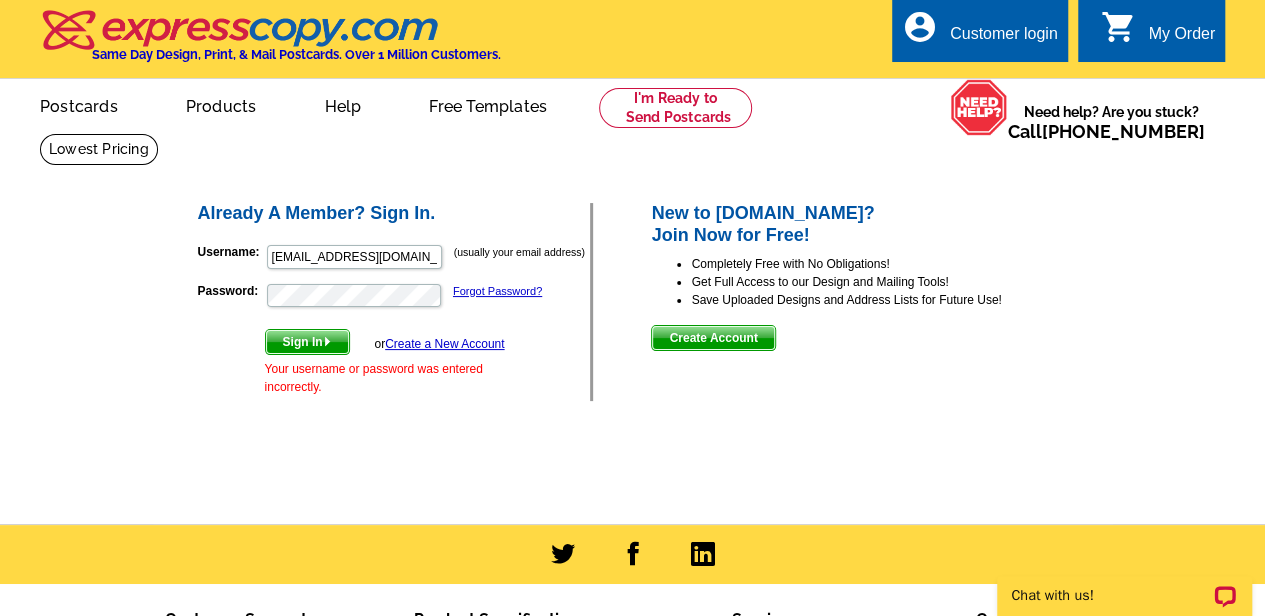 click on "Create a New Account" at bounding box center (444, 344) 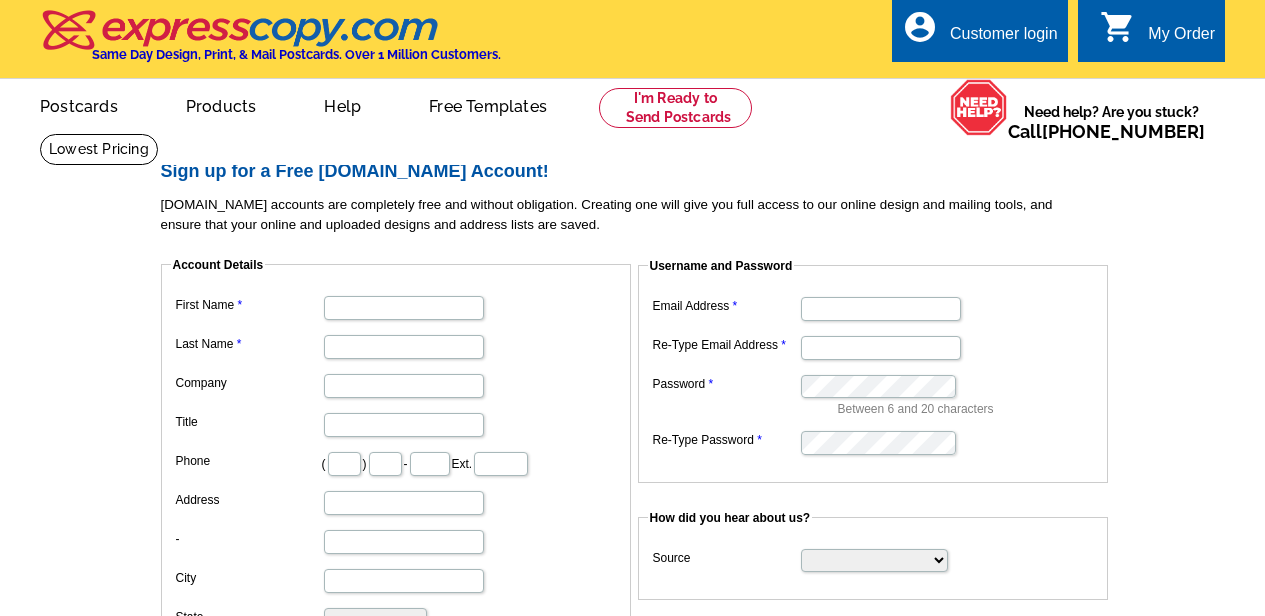 scroll, scrollTop: 0, scrollLeft: 0, axis: both 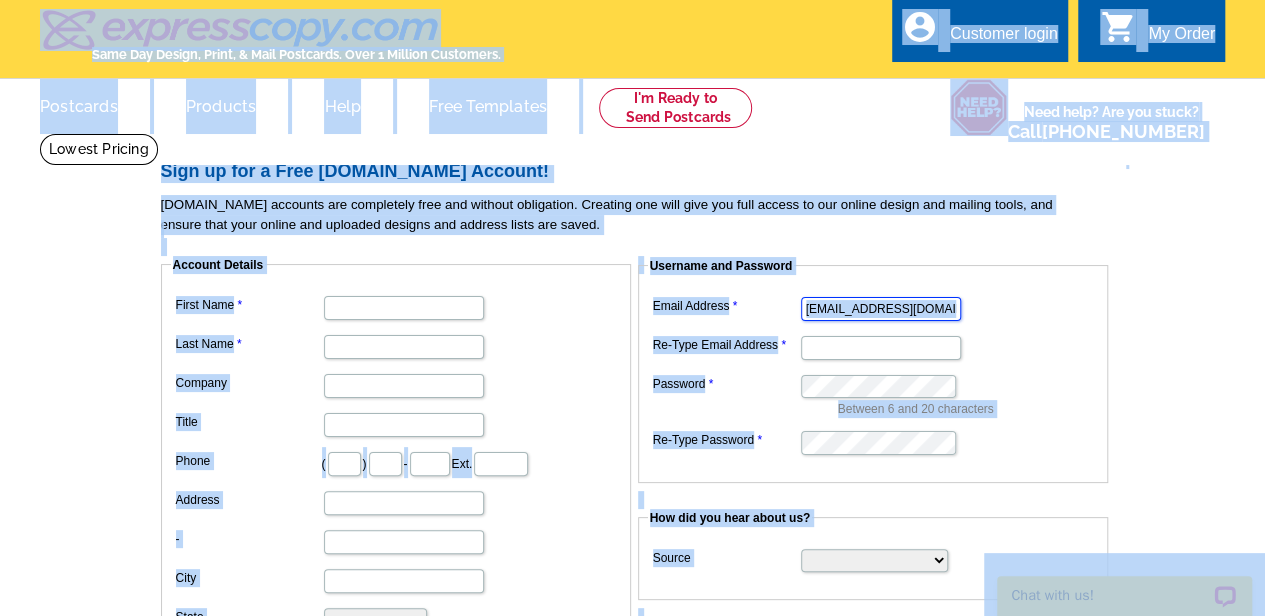 click on "[EMAIL_ADDRESS][DOMAIN_NAME]" at bounding box center [881, 309] 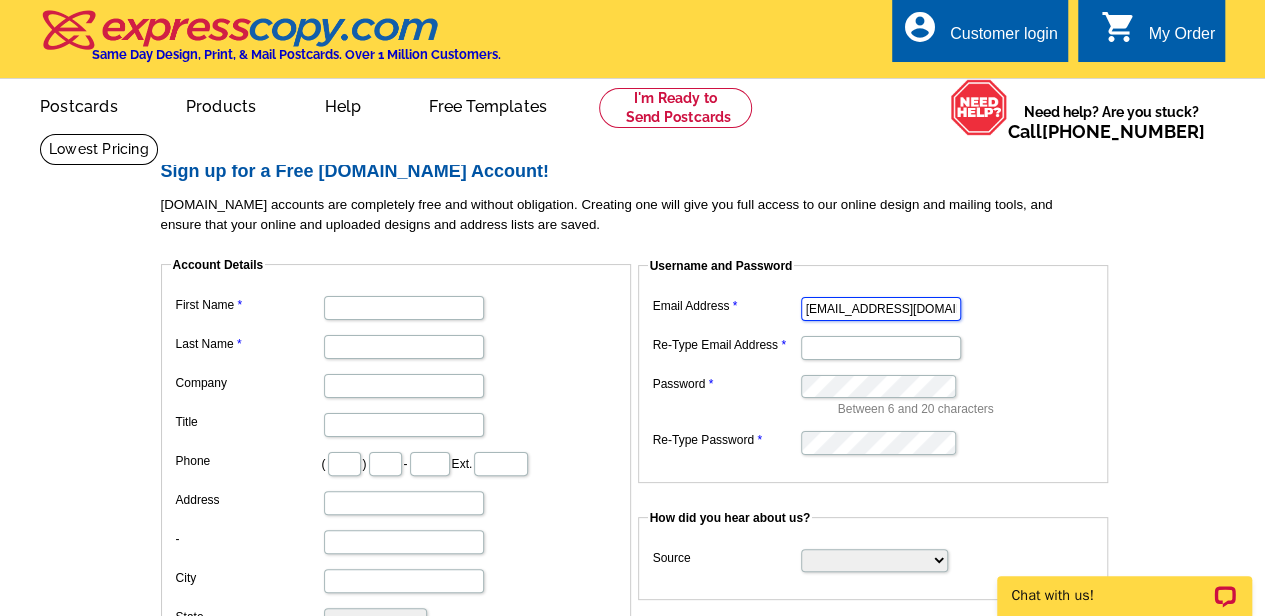 click on "kwitheyhomes@gmail.com" at bounding box center (881, 309) 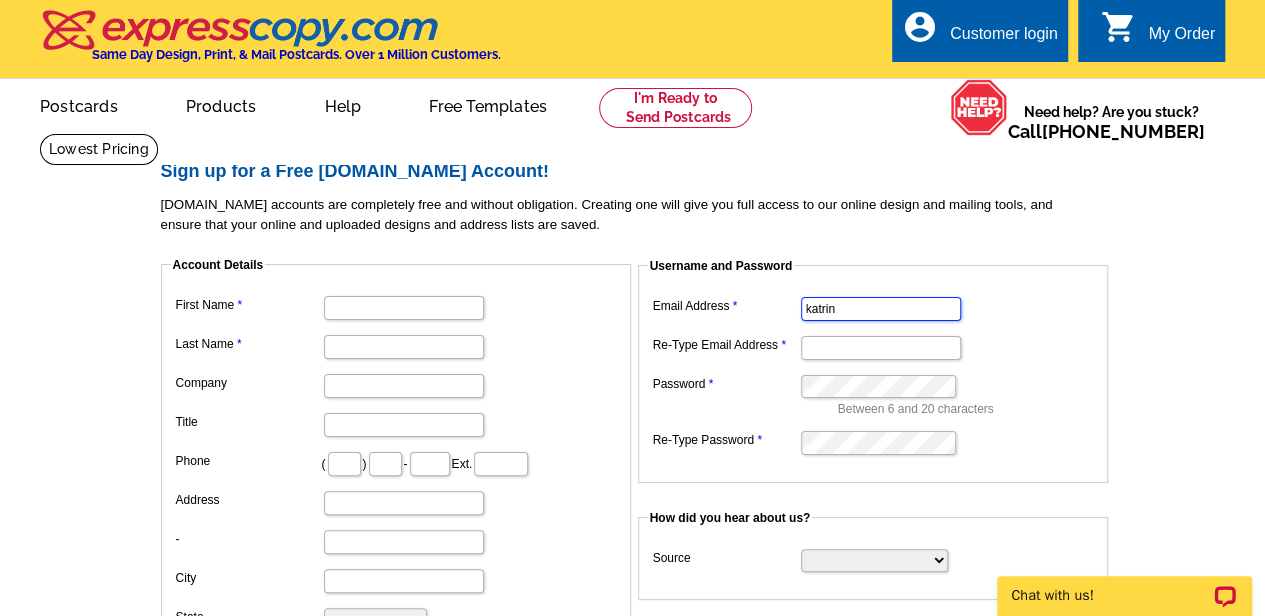 type on "katrinasellsfla@gmail.com" 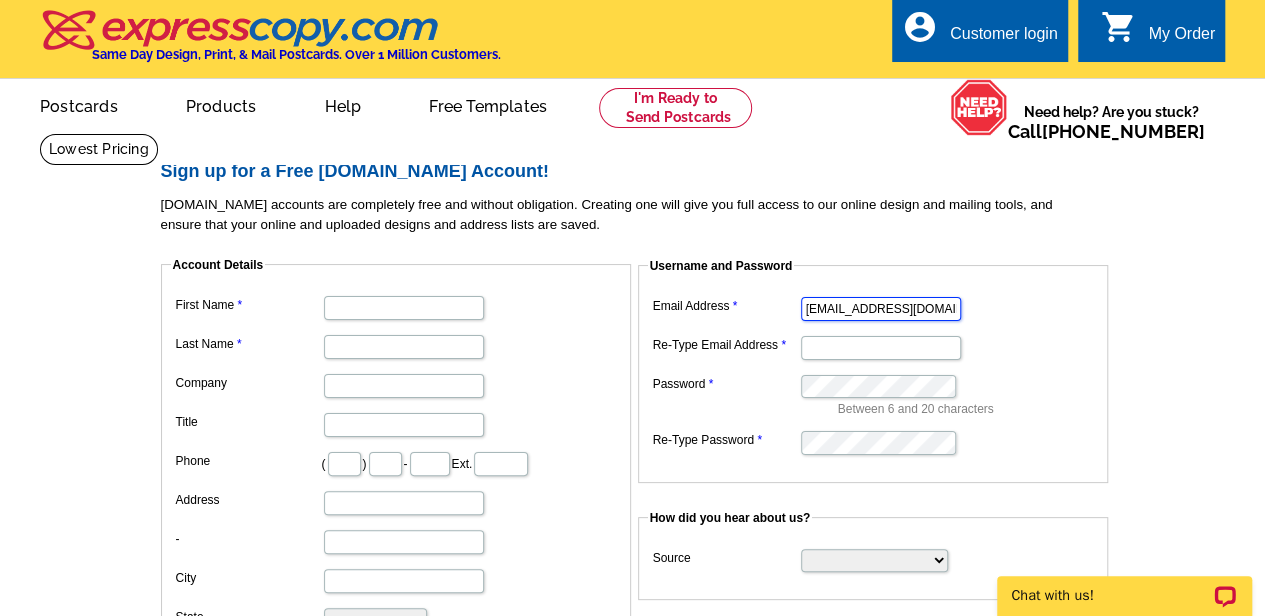 type on "Katrina" 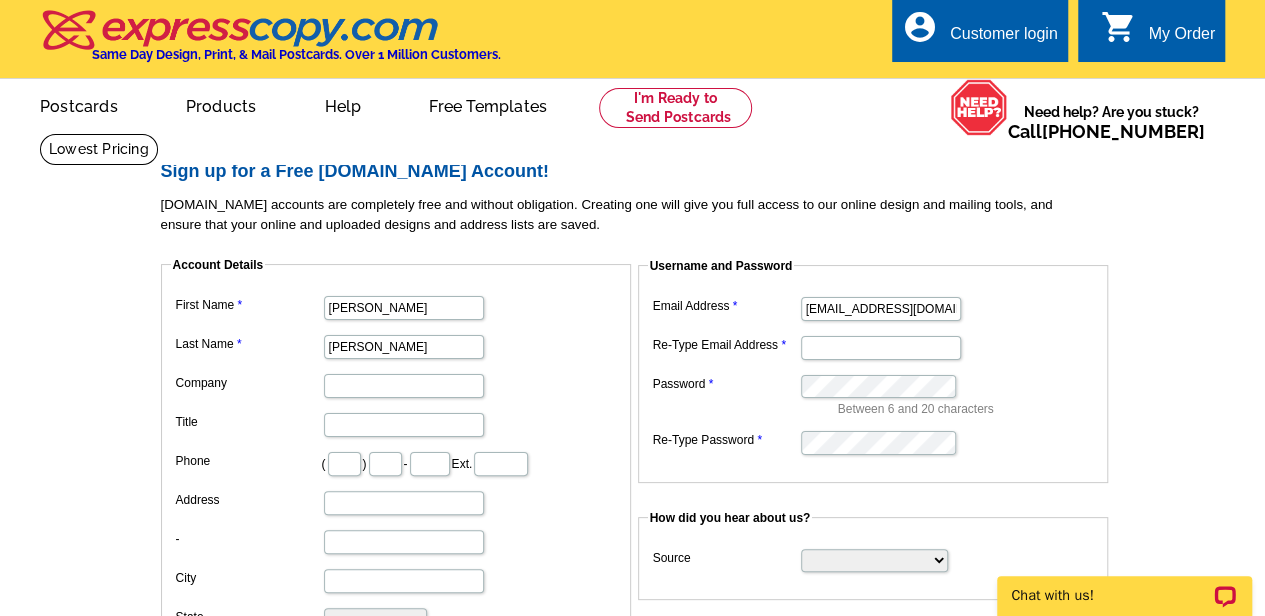 type on "405" 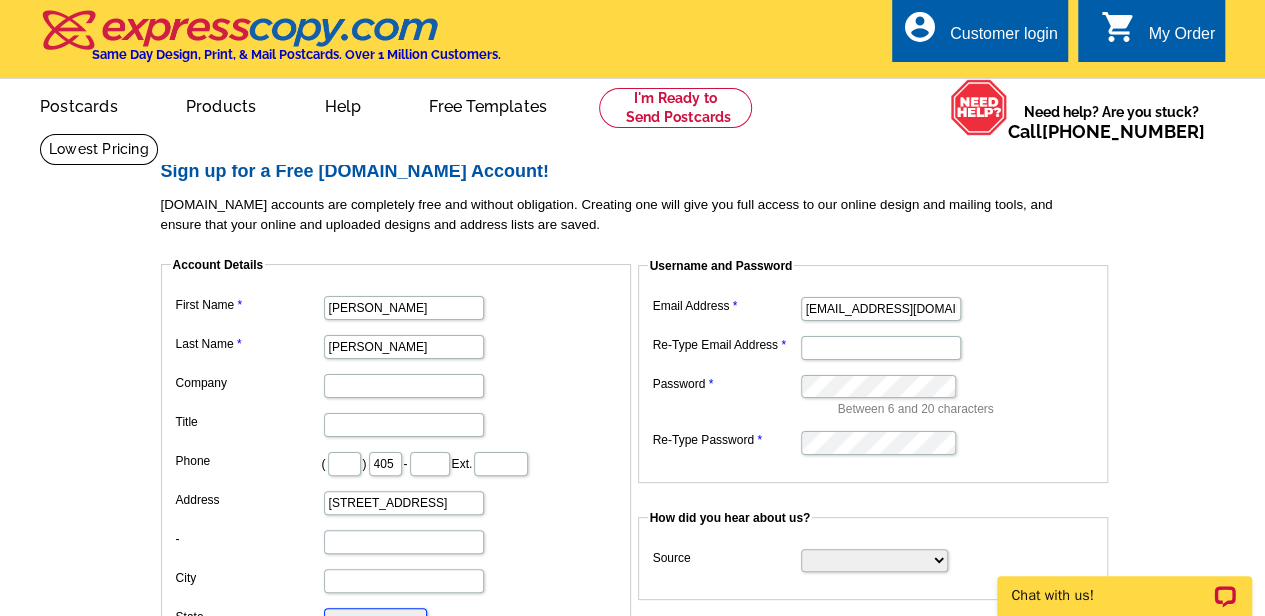 type on "katrinasellsfla@gmail.com" 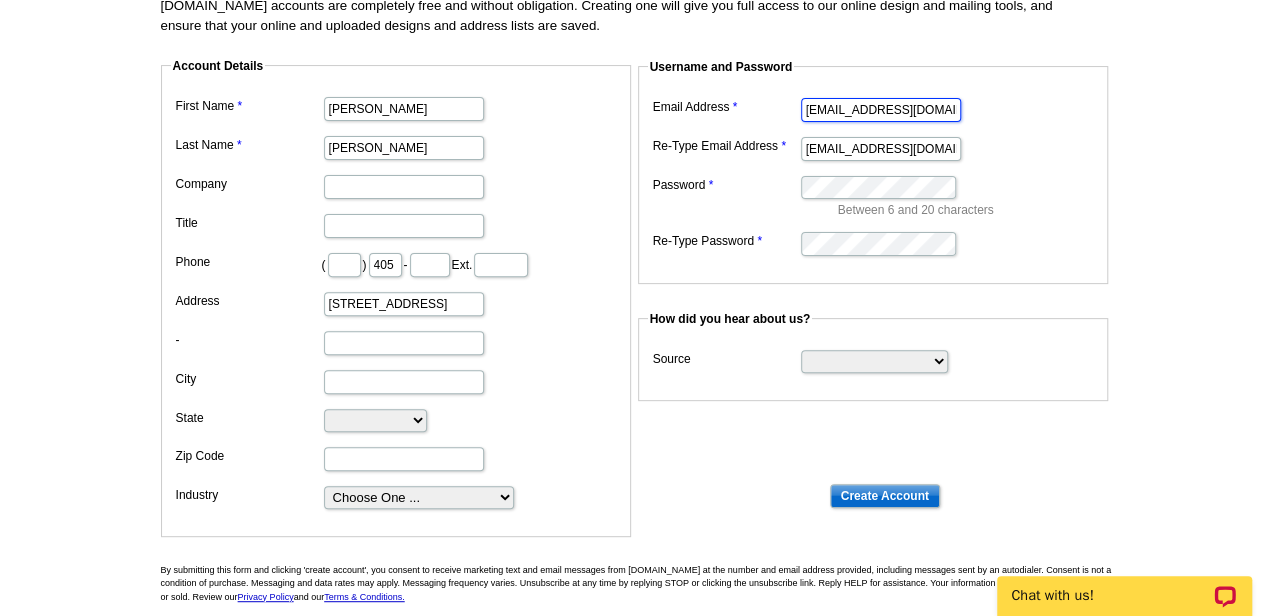 scroll, scrollTop: 200, scrollLeft: 0, axis: vertical 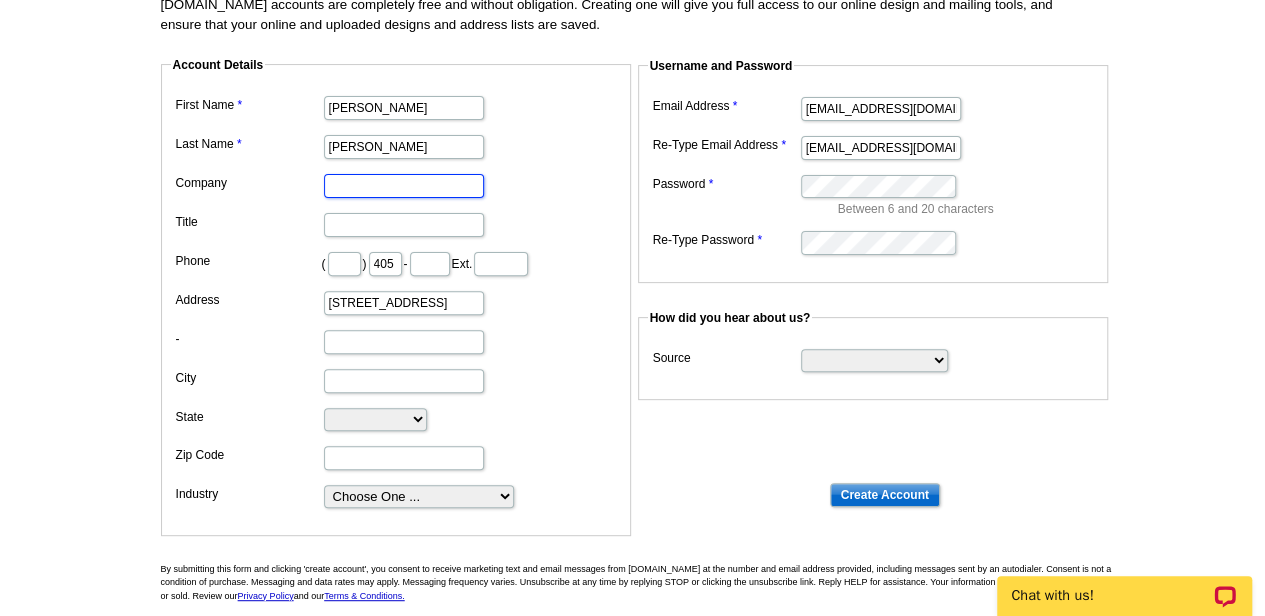 click on "Company" at bounding box center [404, 186] 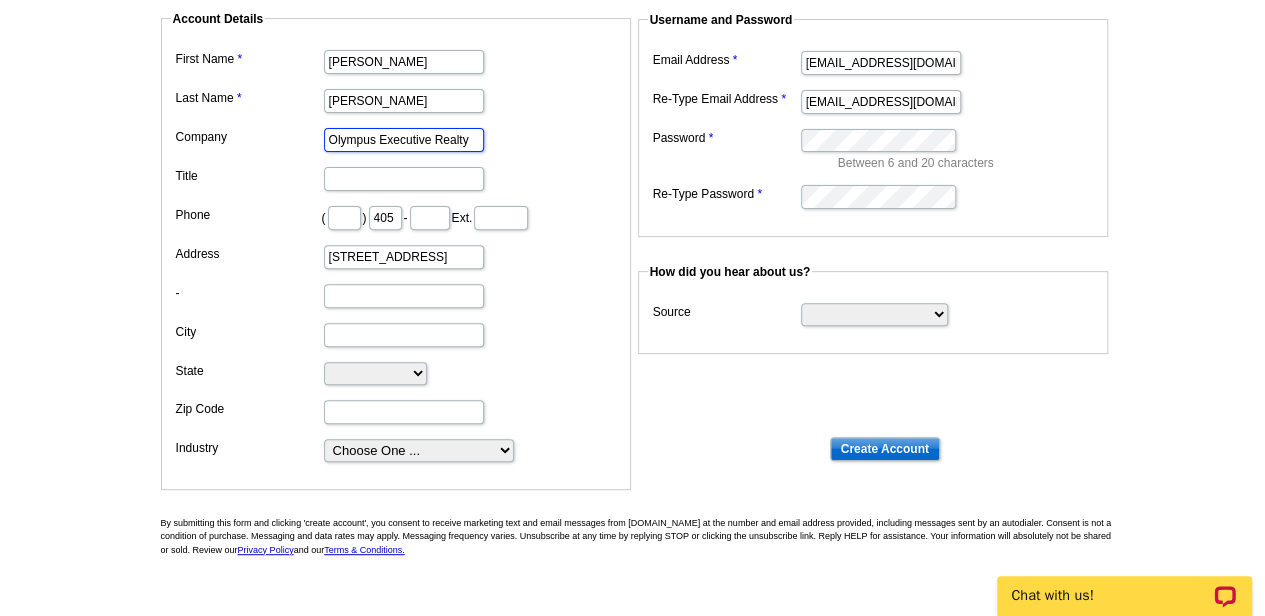 scroll, scrollTop: 247, scrollLeft: 0, axis: vertical 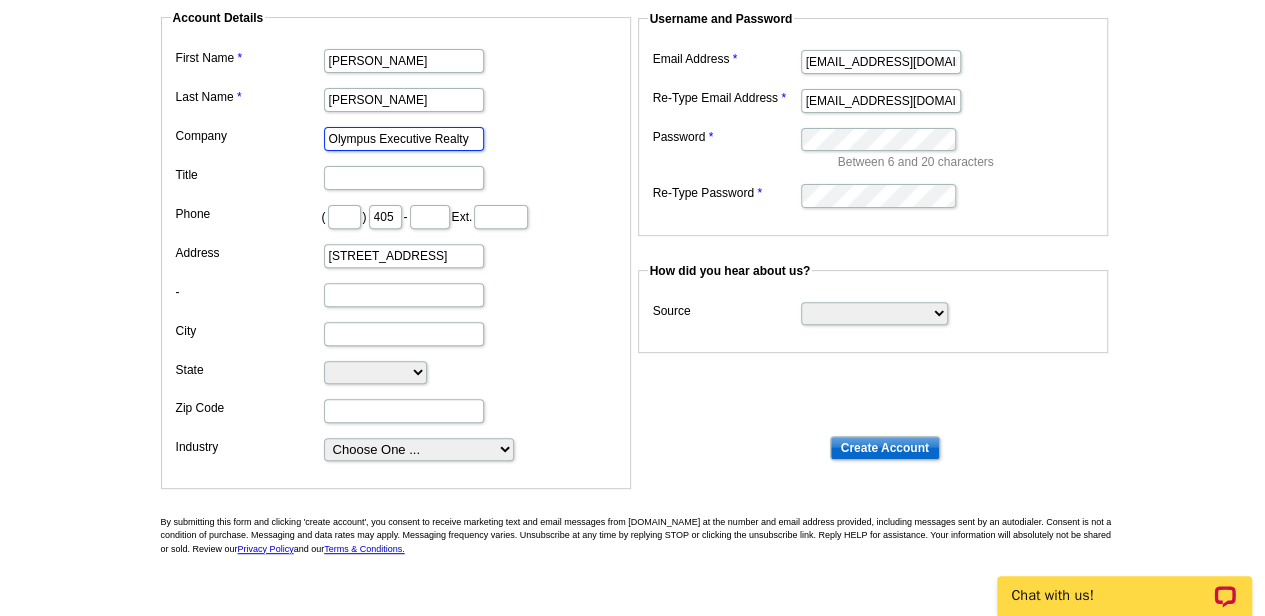 type on "Olympus Executive Realty" 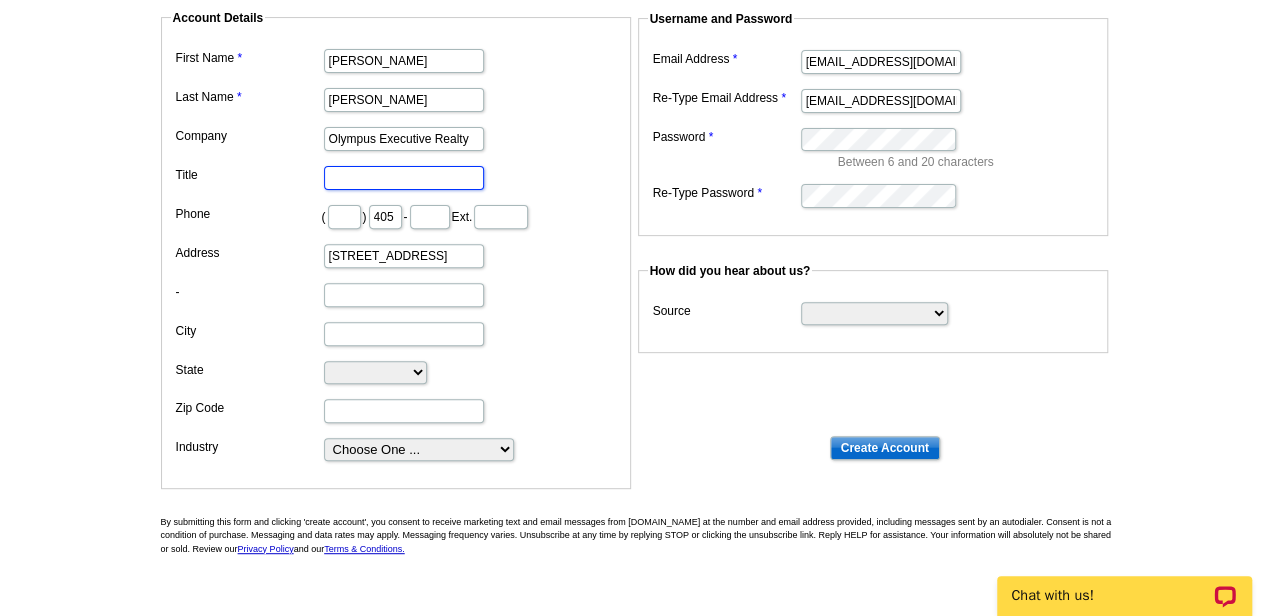 click on "Title" at bounding box center (404, 178) 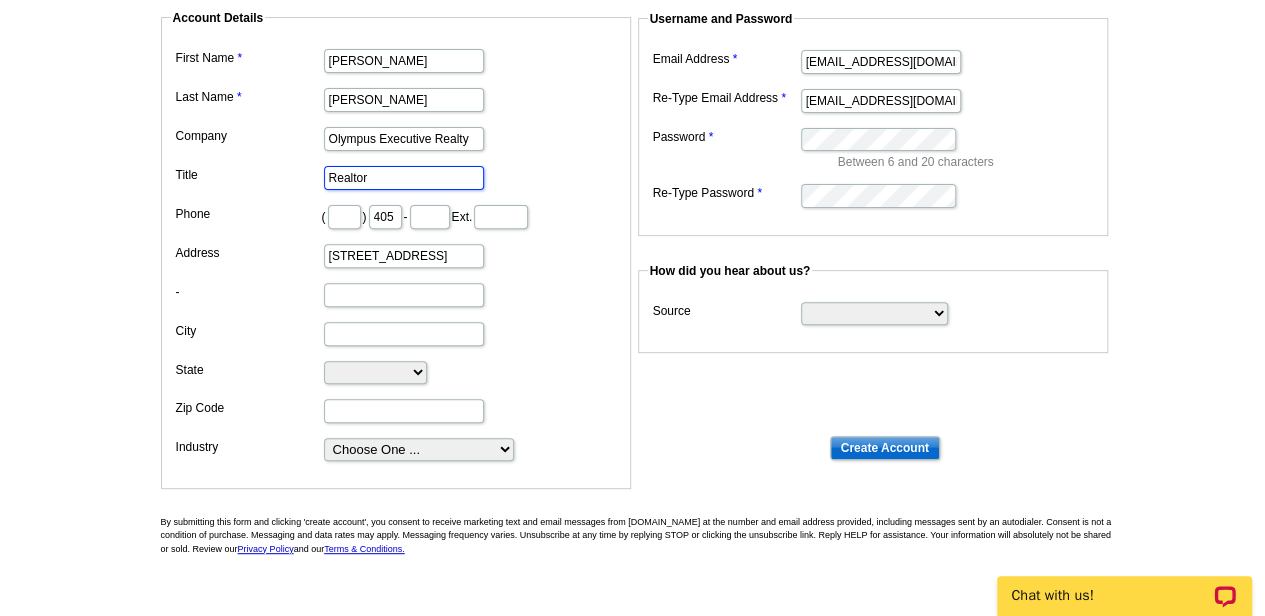 type on "Realtor" 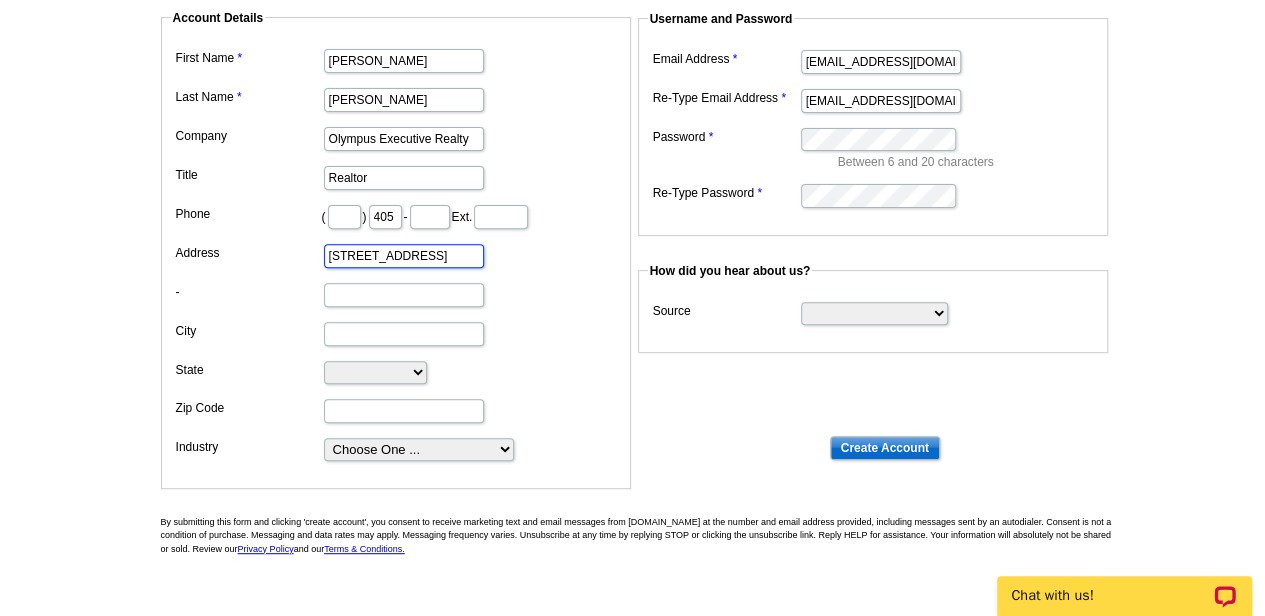 click on "511 Summer Sails Dr" at bounding box center [404, 256] 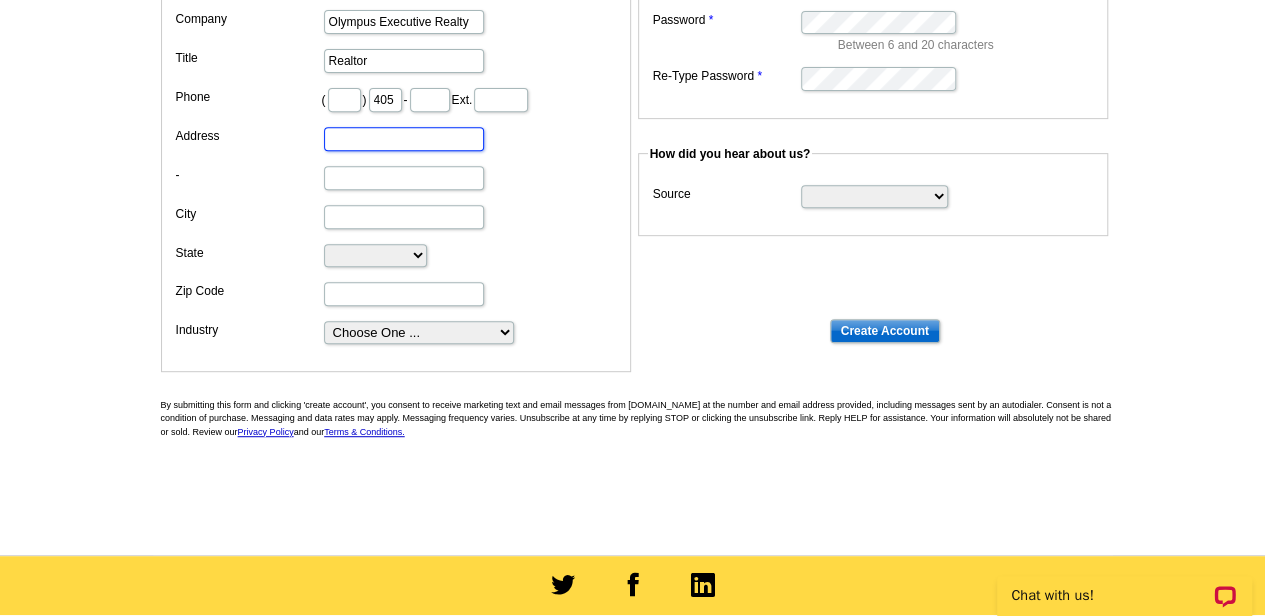 scroll, scrollTop: 368, scrollLeft: 0, axis: vertical 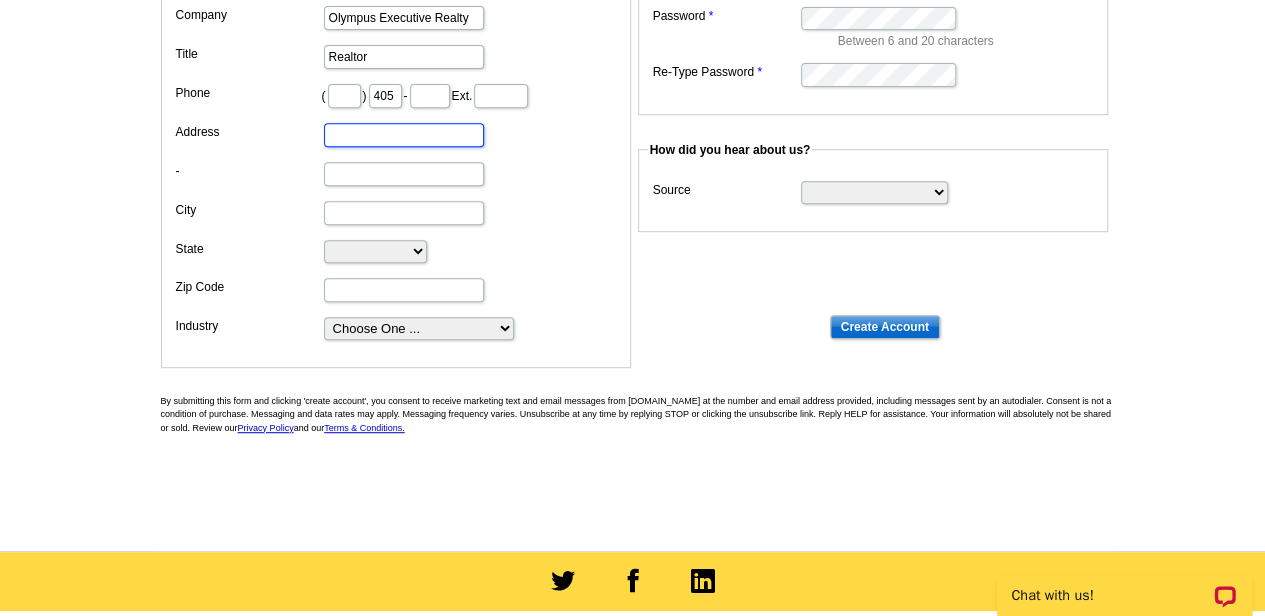 type 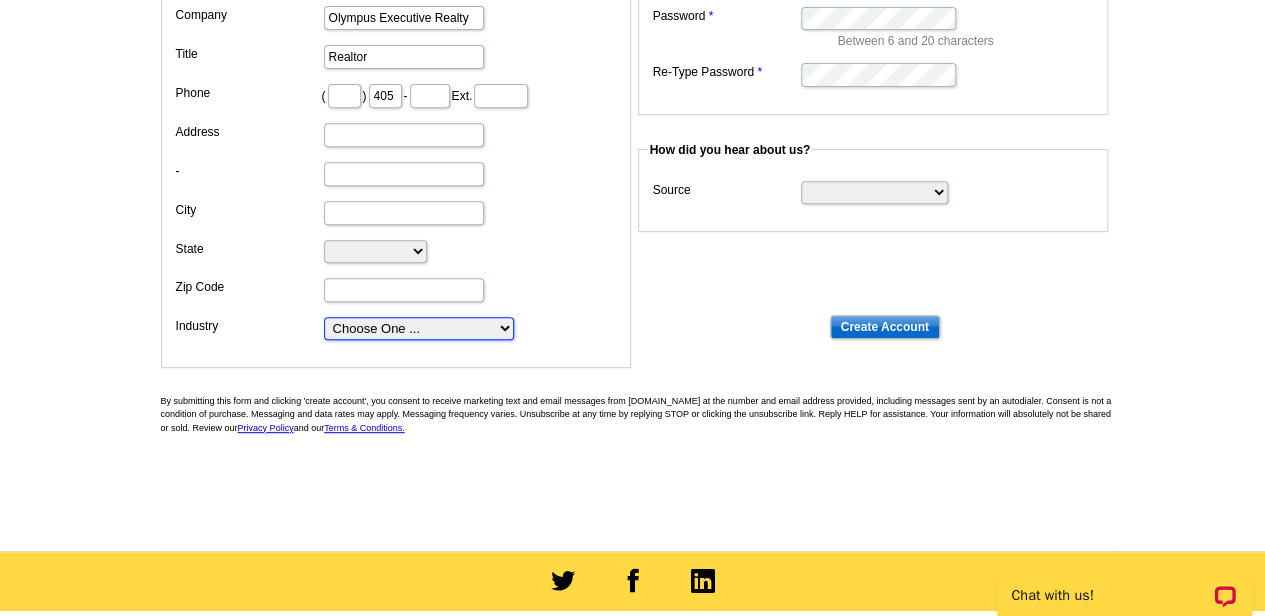click on "Choose One ...
Residential Real Estate
Accounting
Agriculture
Architecture
Arts
Automotive
Business Services
Career Development/Training
Carpet Cleaning
Chiropractic
Commercial Real Estate
Communications
Computers/Electronics
Construction
Consulting
Daycare/Preschool
Dental
Education
Engineering
Entertainment
Environmental
Event Management
Financial
Fitness/gym
Government
Graphics/Design
Health & Beauty
Healthcare
Home Business
Home Inspection-Appraisal
Home Services
Home Services-Cleaning
Home Services-Exteriors
Home Services-HVAC
Home Services-Interior
Home Services-Interior Design
Home Services-Interiors
Home Services-Painting
Home Services-Plumbing
Human Resources
Insurance
Landscape/Yard
Legal Services
Manufacturing
Medical" at bounding box center (419, 328) 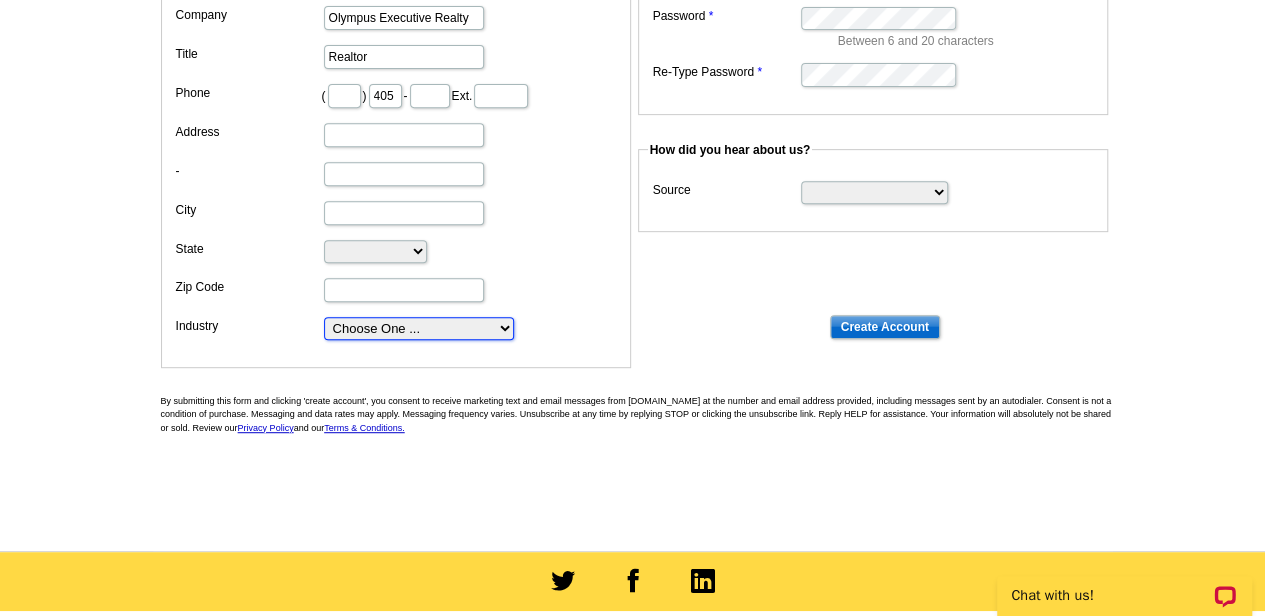 select on "2" 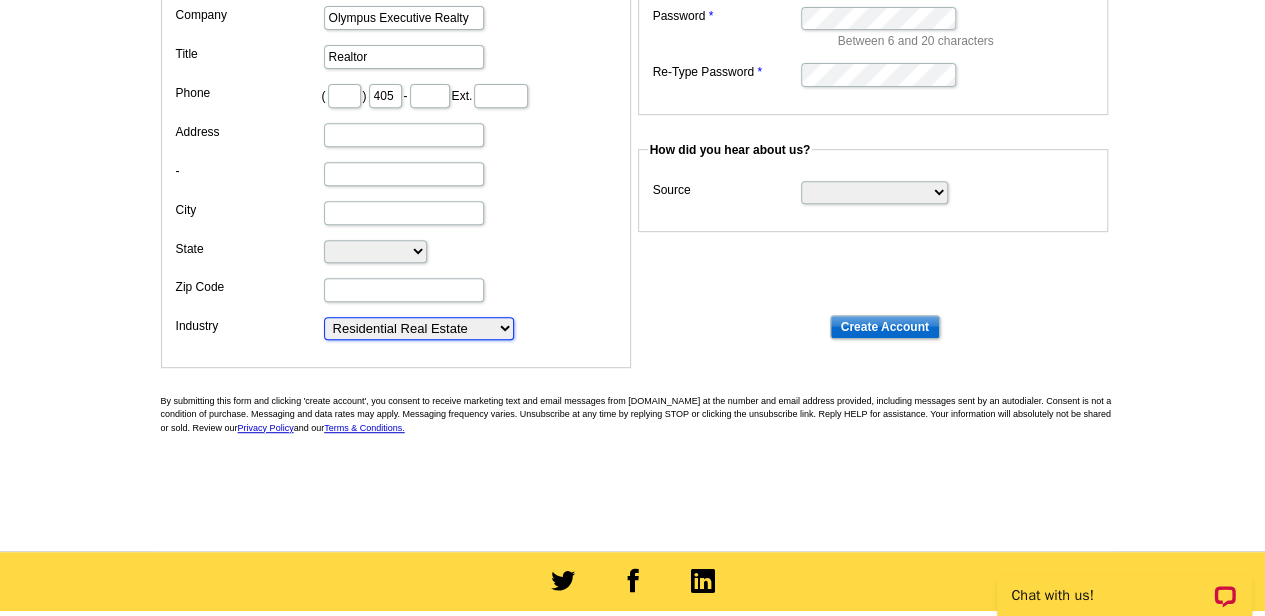 click on "Choose One ...
Residential Real Estate
Accounting
Agriculture
Architecture
Arts
Automotive
Business Services
Career Development/Training
Carpet Cleaning
Chiropractic
Commercial Real Estate
Communications
Computers/Electronics
Construction
Consulting
Daycare/Preschool
Dental
Education
Engineering
Entertainment
Environmental
Event Management
Financial
Fitness/gym
Government
Graphics/Design
Health & Beauty
Healthcare
Home Business
Home Inspection-Appraisal
Home Services
Home Services-Cleaning
Home Services-Exteriors
Home Services-HVAC
Home Services-Interior
Home Services-Interior Design
Home Services-Interiors
Home Services-Painting
Home Services-Plumbing
Human Resources
Insurance
Landscape/Yard
Legal Services
Manufacturing
Medical" at bounding box center (419, 328) 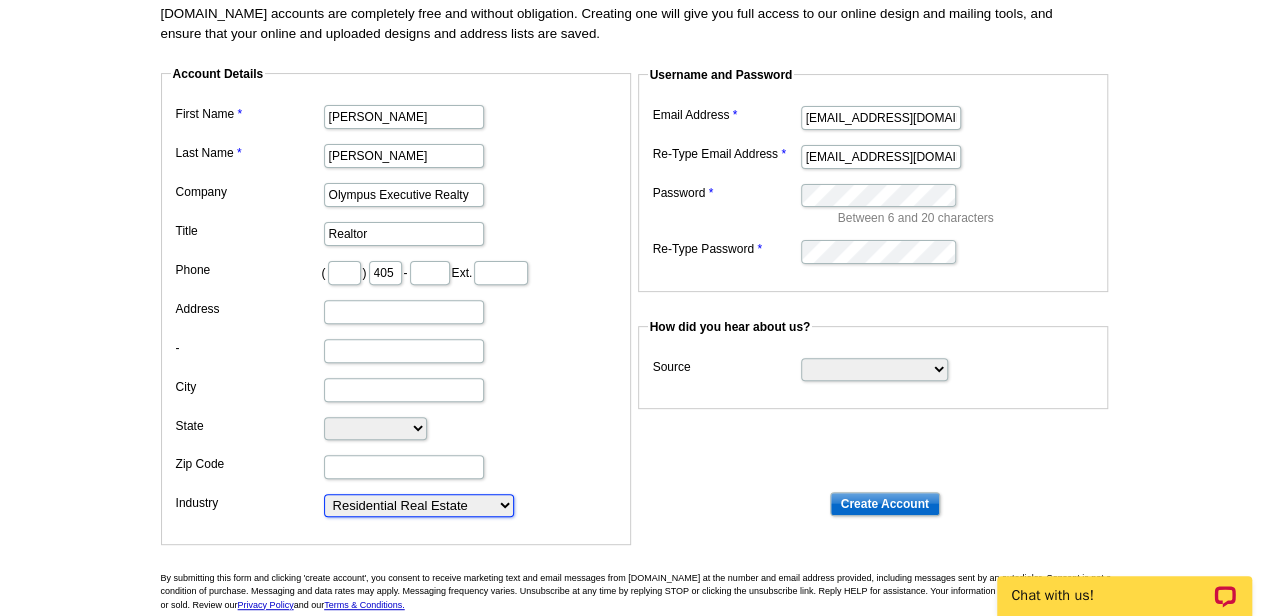 scroll, scrollTop: 190, scrollLeft: 0, axis: vertical 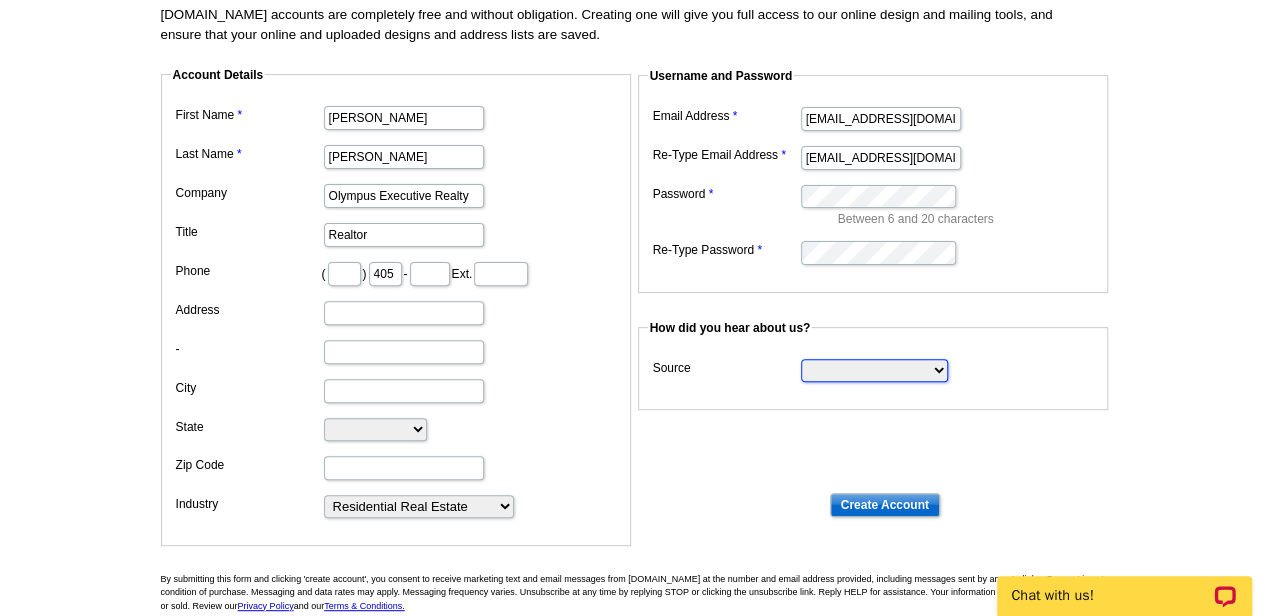 click on "Search Engine
Television Ad
Direct Mail Postcard
Email
Referred by a friend
Other" at bounding box center [874, 370] 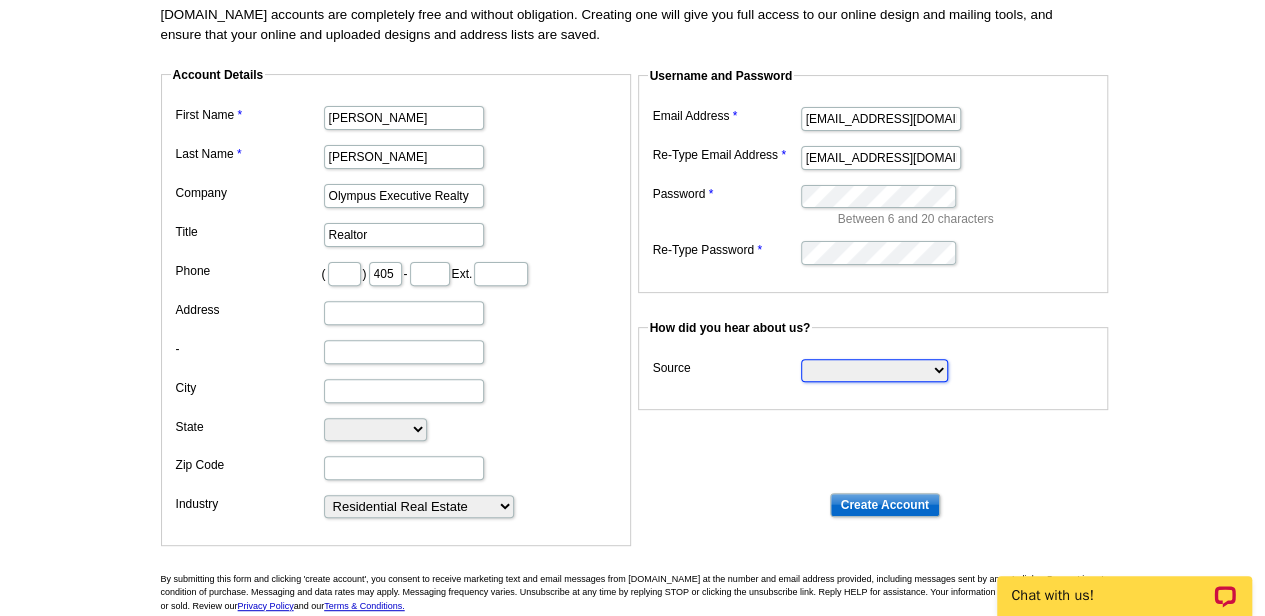 select on "search" 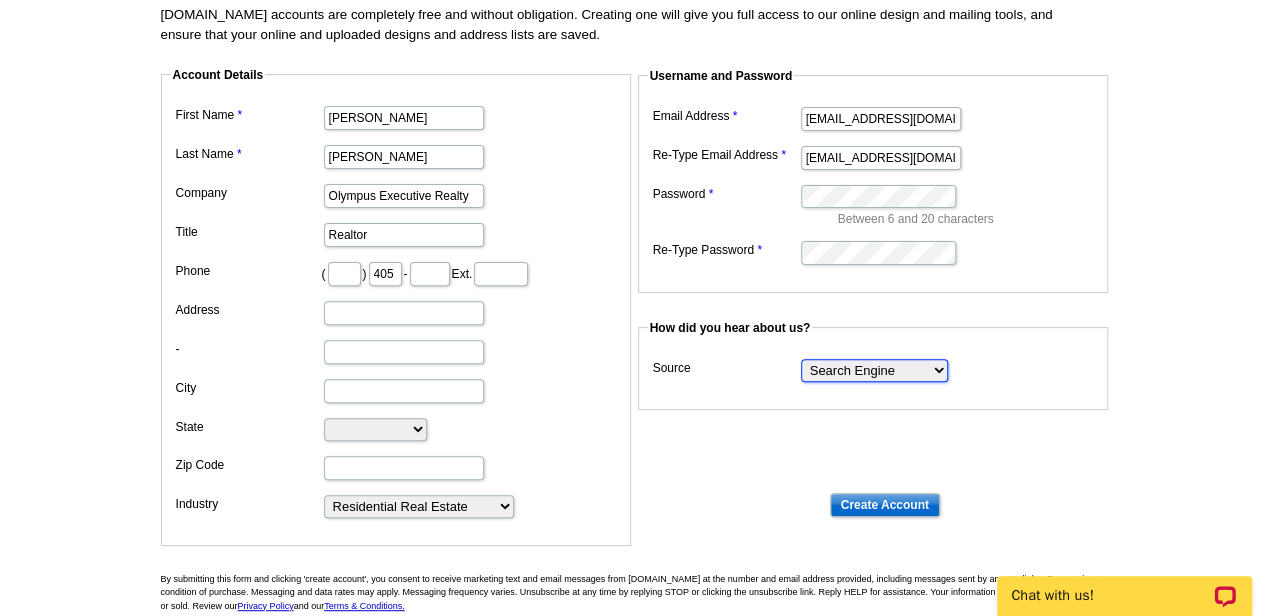 click on "Search Engine
Television Ad
Direct Mail Postcard
Email
Referred by a friend
Other" at bounding box center [874, 370] 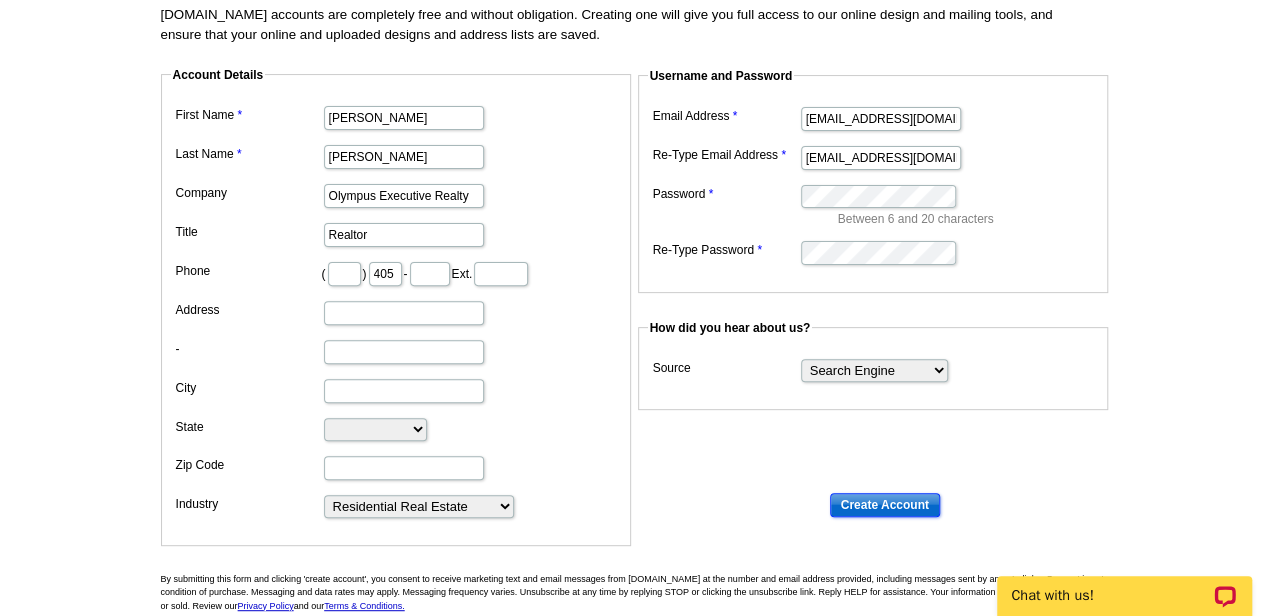 click on "Create Account" at bounding box center [885, 505] 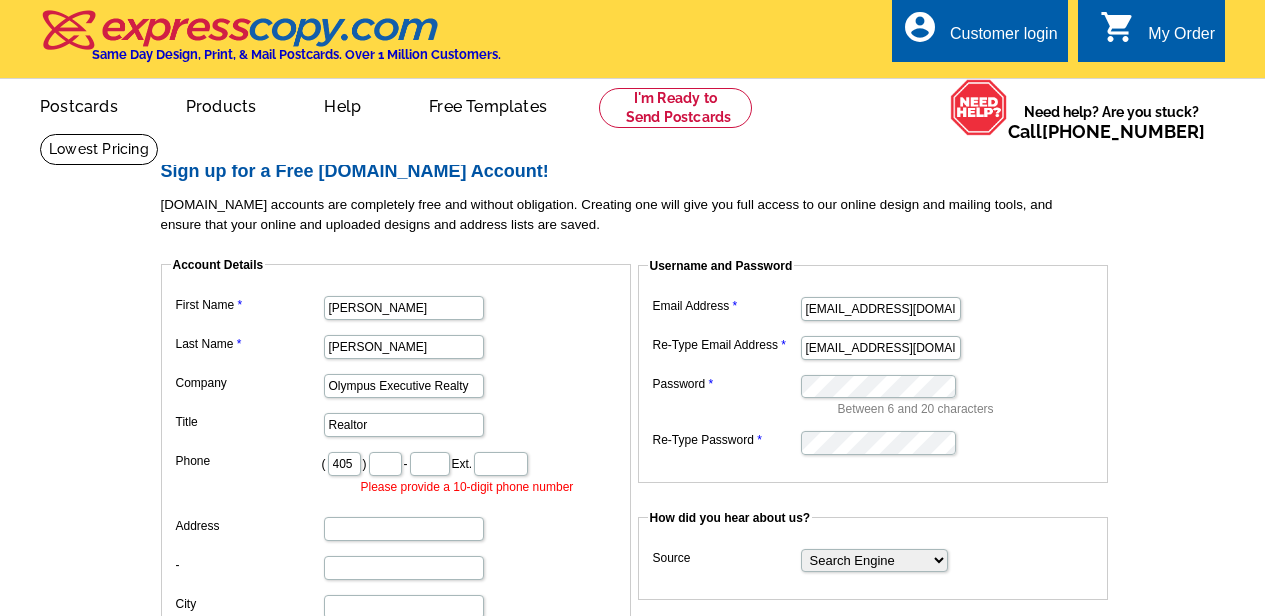 scroll, scrollTop: 0, scrollLeft: 0, axis: both 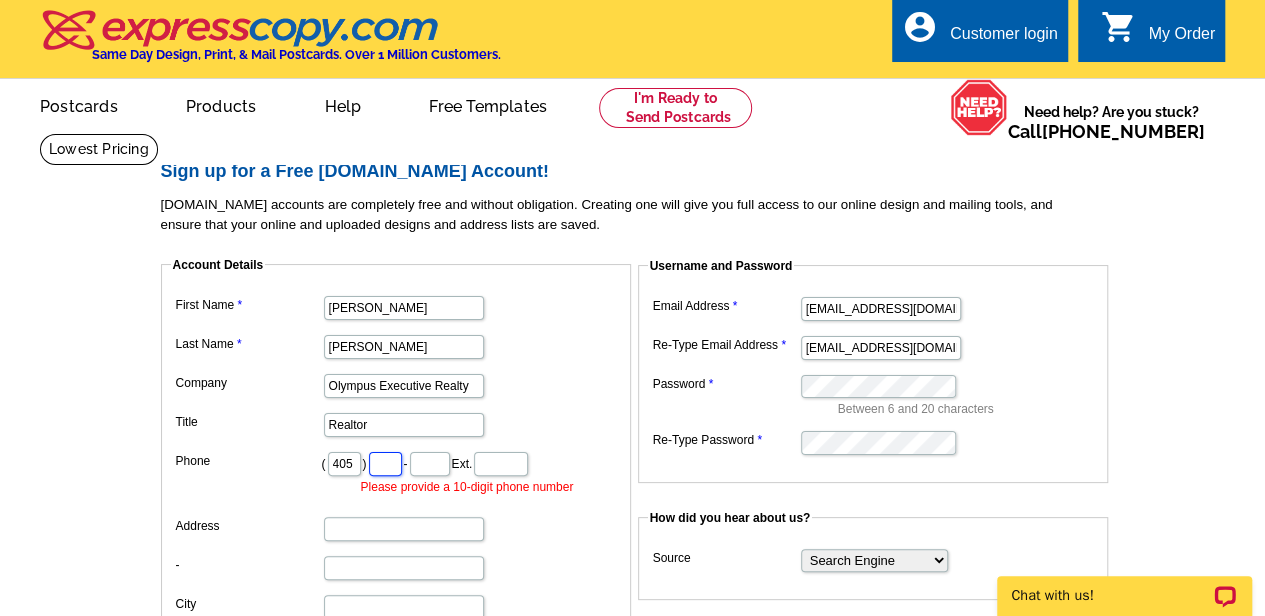 click at bounding box center [385, 464] 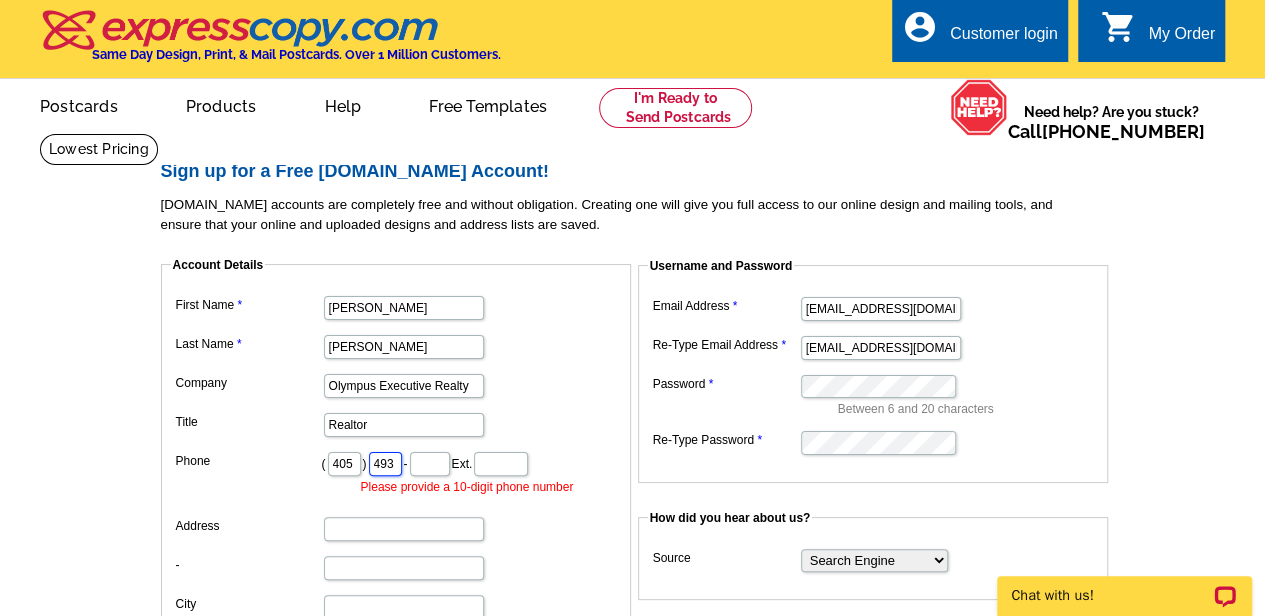 type on "493" 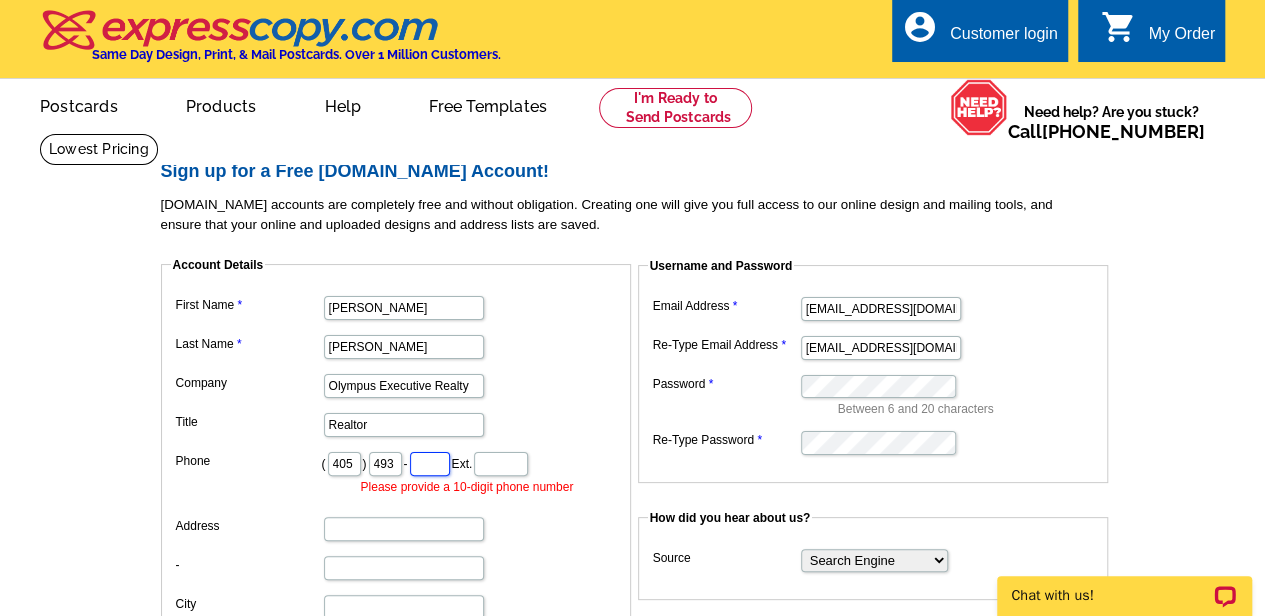 scroll, scrollTop: 0, scrollLeft: 0, axis: both 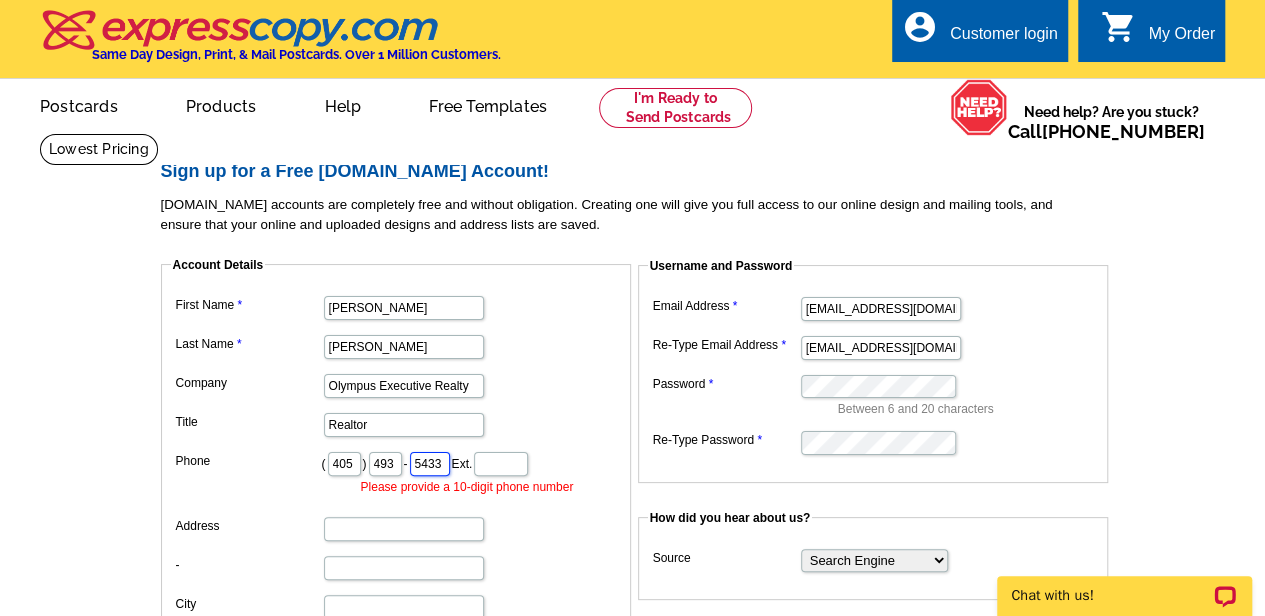 type on "5433" 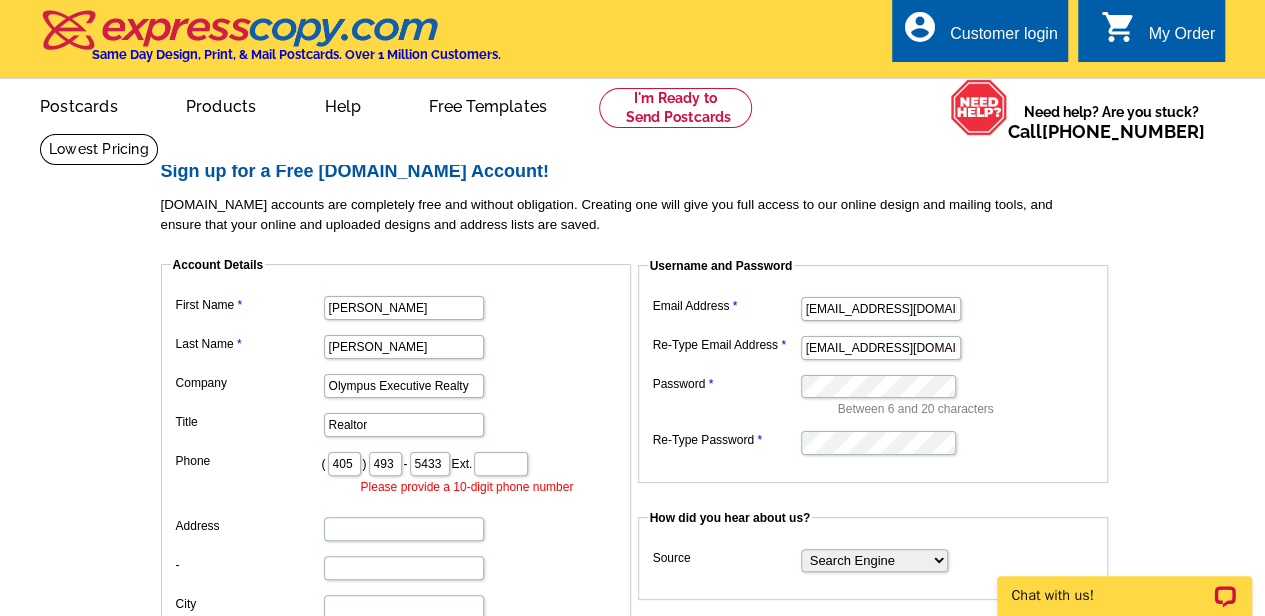 click on "Username and Password
Email Address
katrinasellsfla@gmail.com
Re-Type Email Address
katrinasellsfla@gmail.com
Password
Between 6 and 20 characters
Re-Type Password" at bounding box center [873, 370] 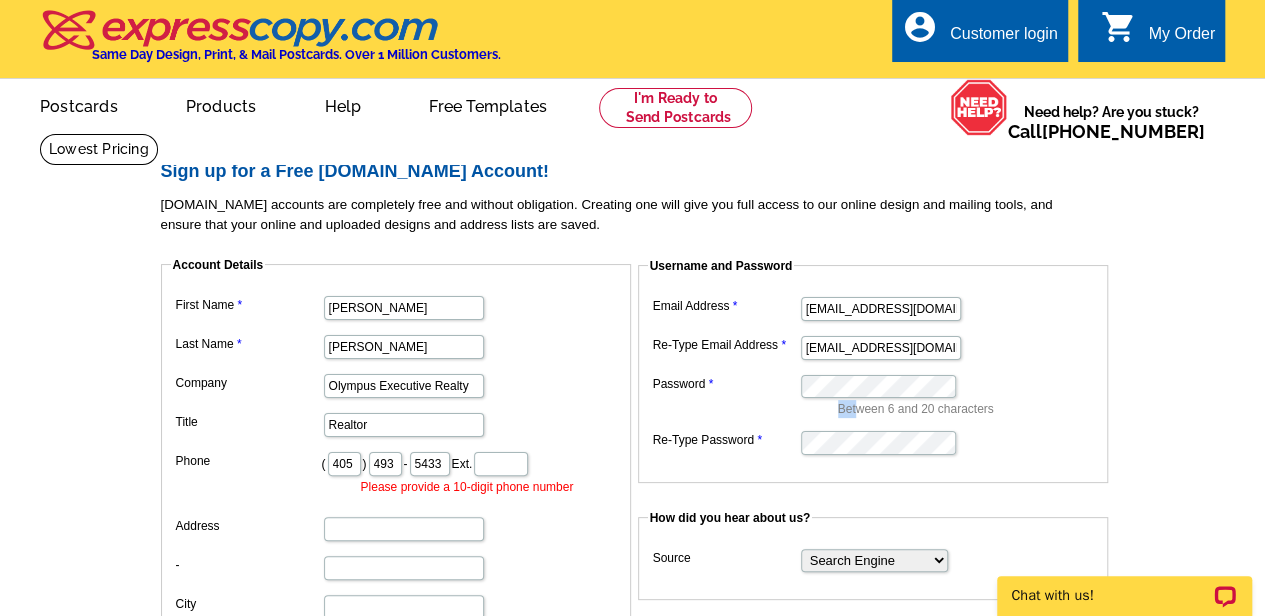 click on "Between 6 and 20 characters" at bounding box center [873, 394] 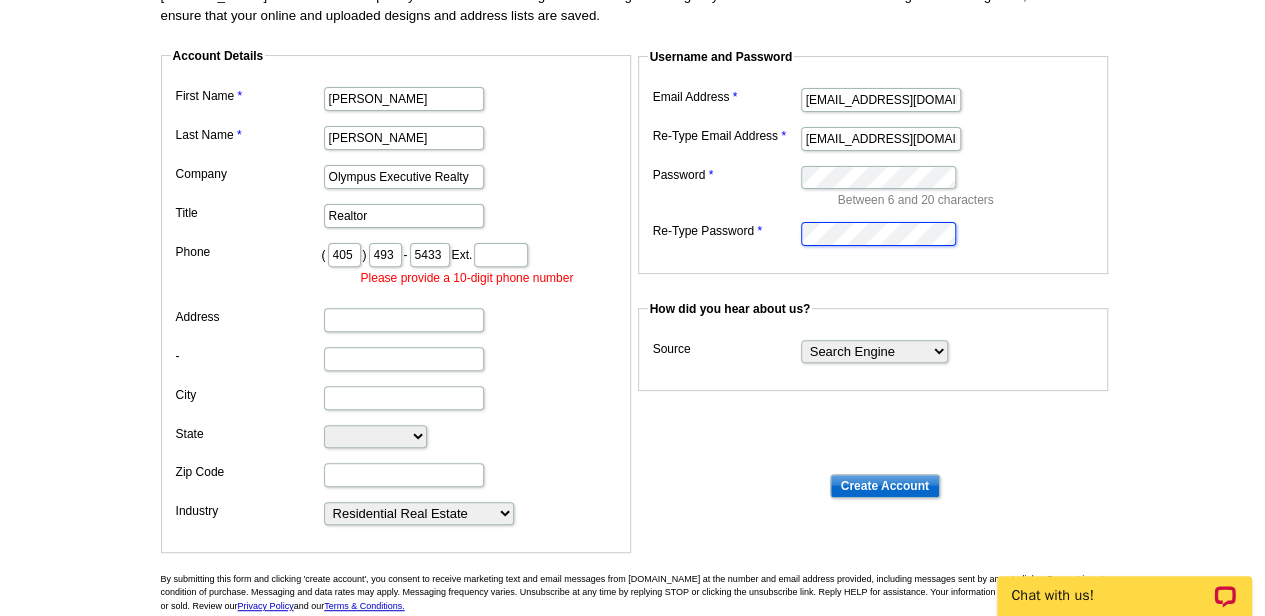 scroll, scrollTop: 210, scrollLeft: 0, axis: vertical 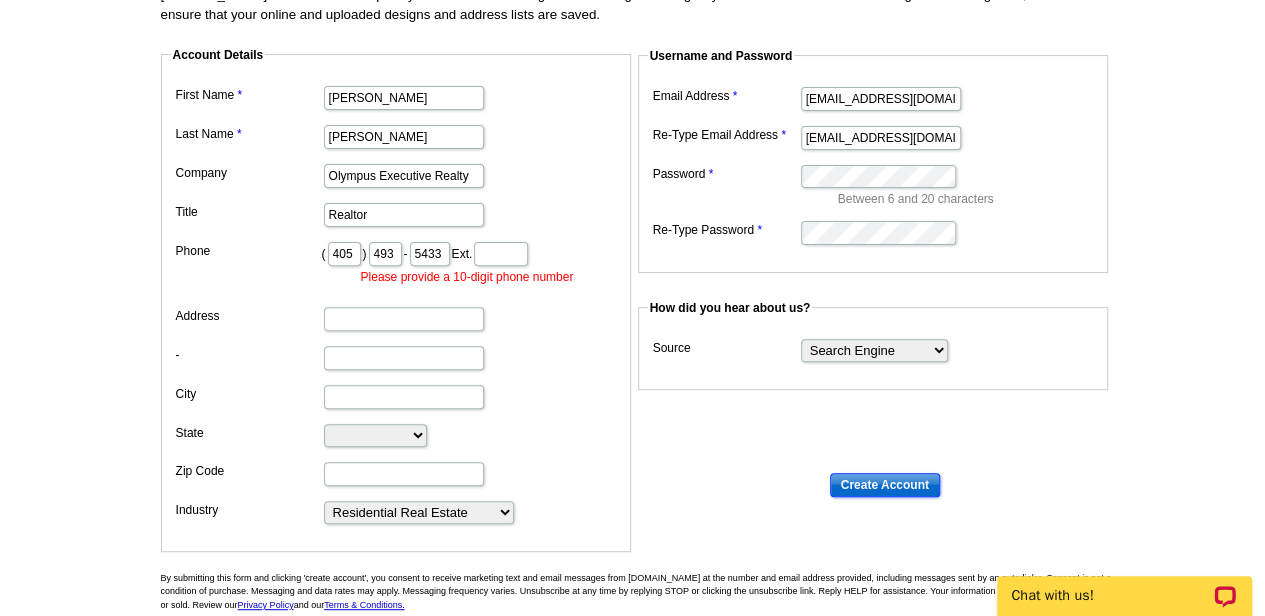 click on "Create Account" at bounding box center [885, 485] 